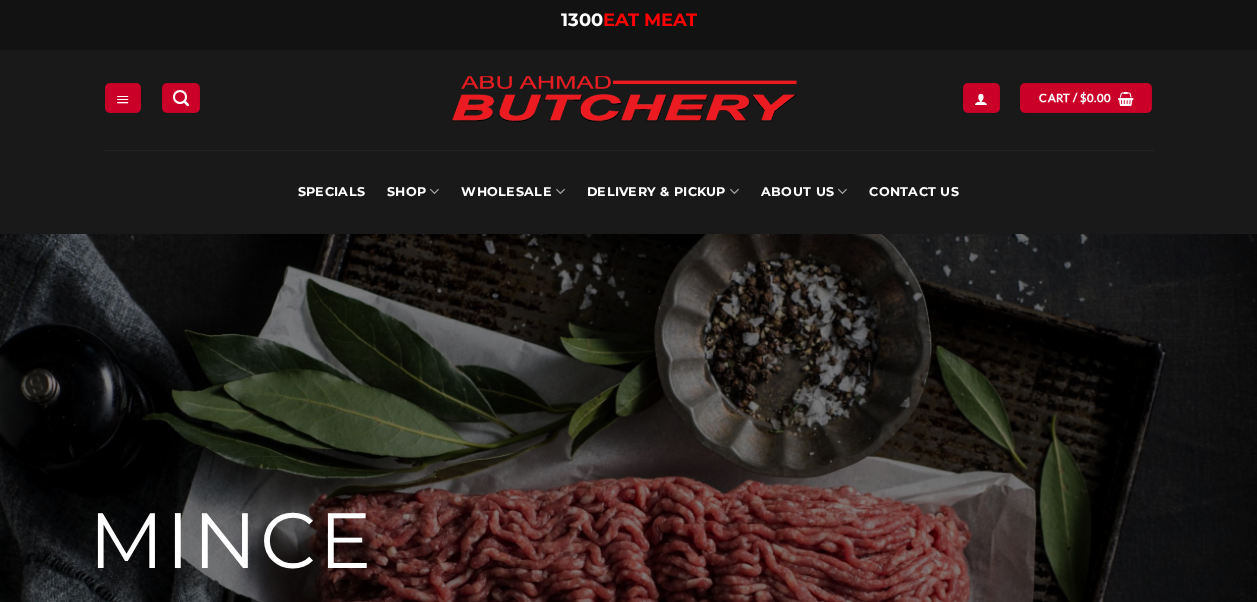 scroll, scrollTop: 0, scrollLeft: 0, axis: both 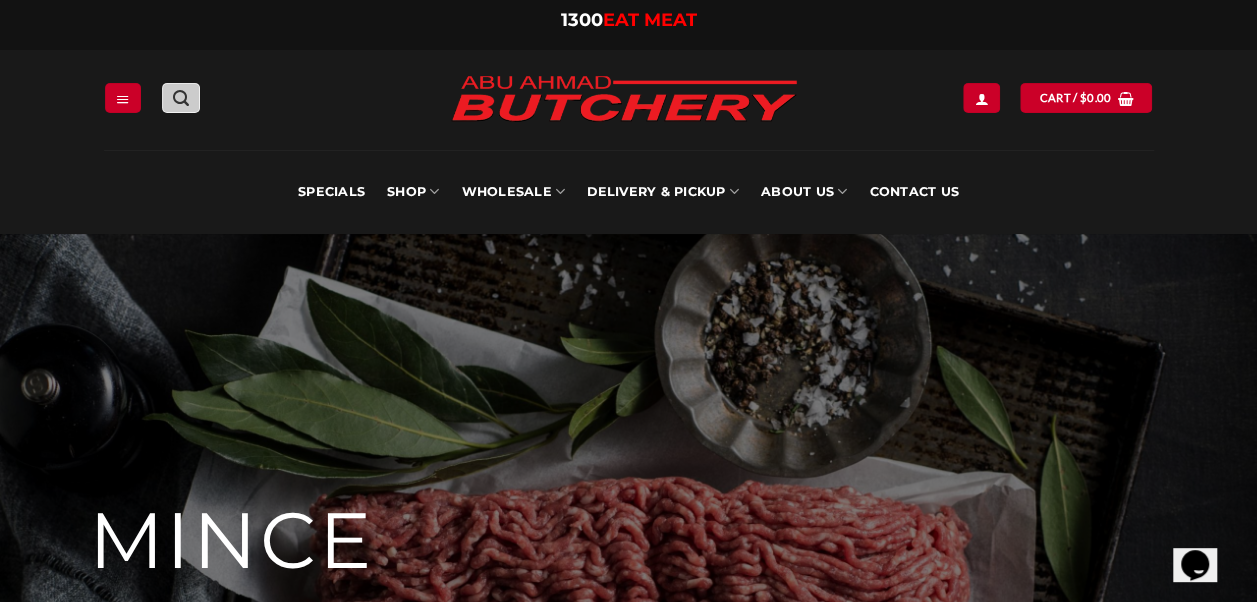 click at bounding box center (181, 98) 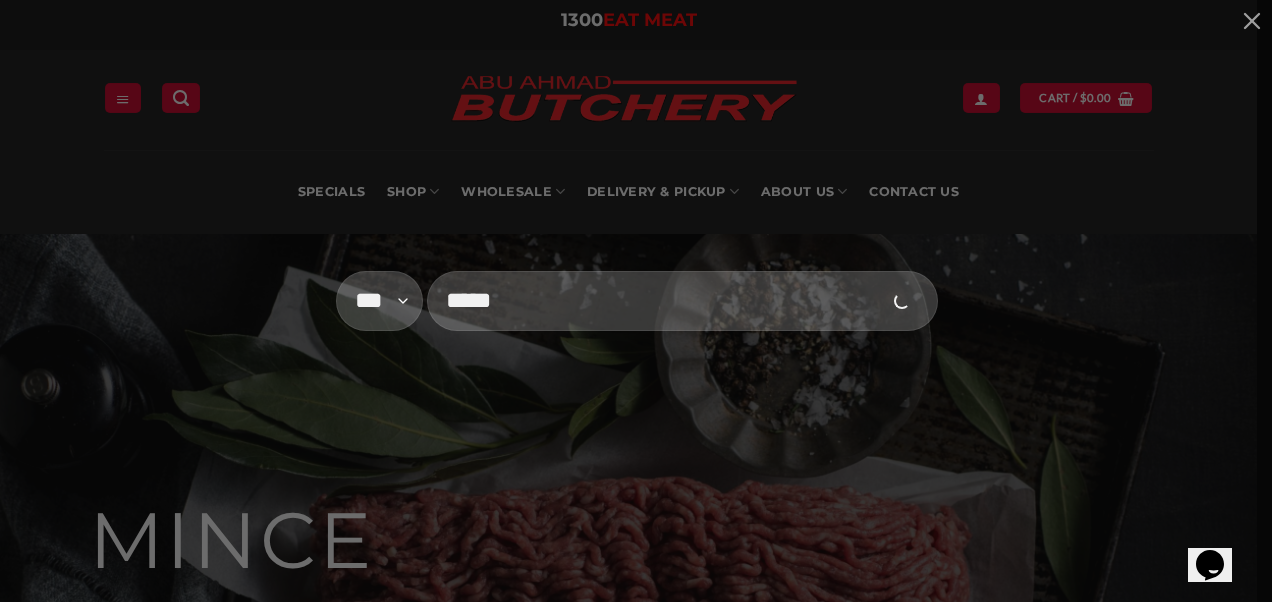 type on "*****" 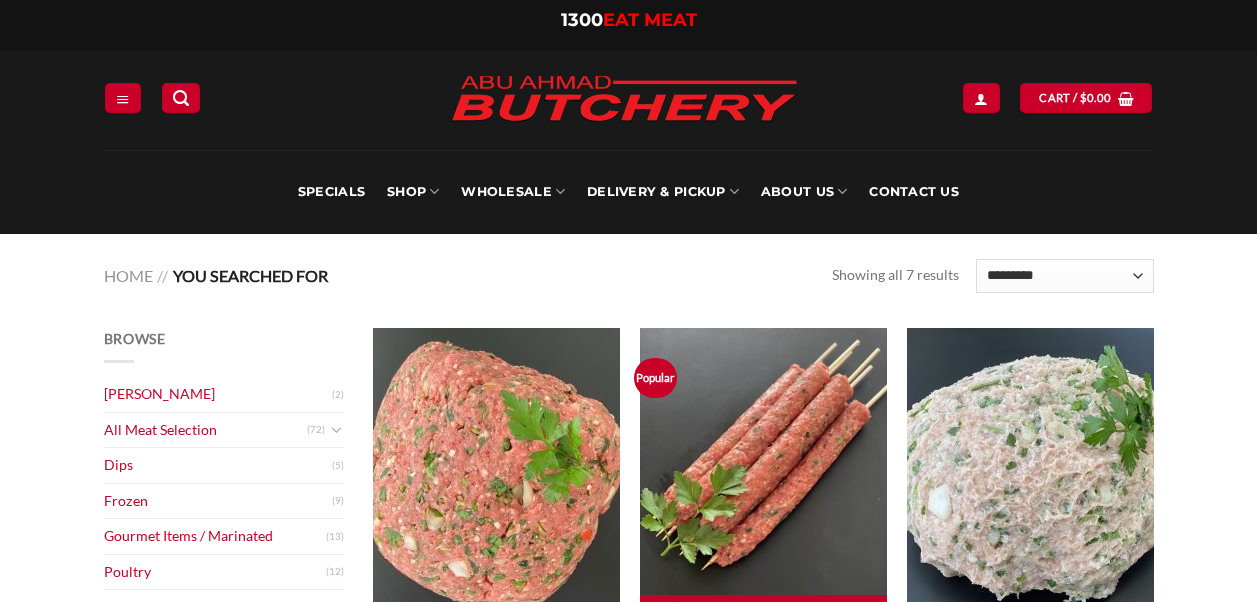 scroll, scrollTop: 0, scrollLeft: 0, axis: both 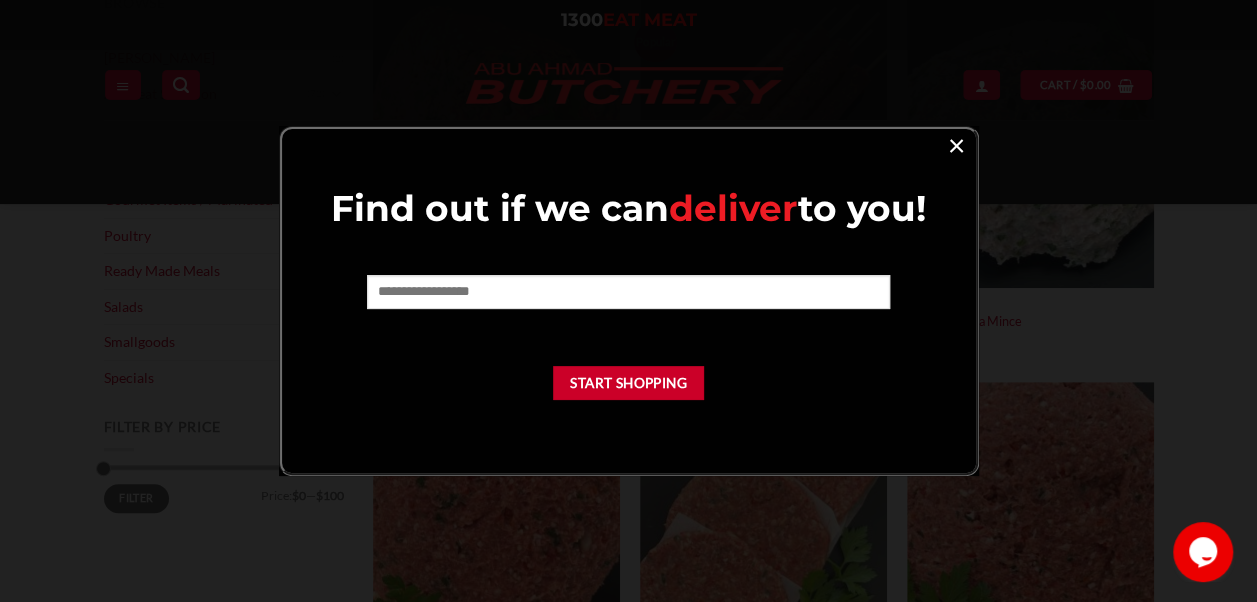 click on "×" at bounding box center (956, 144) 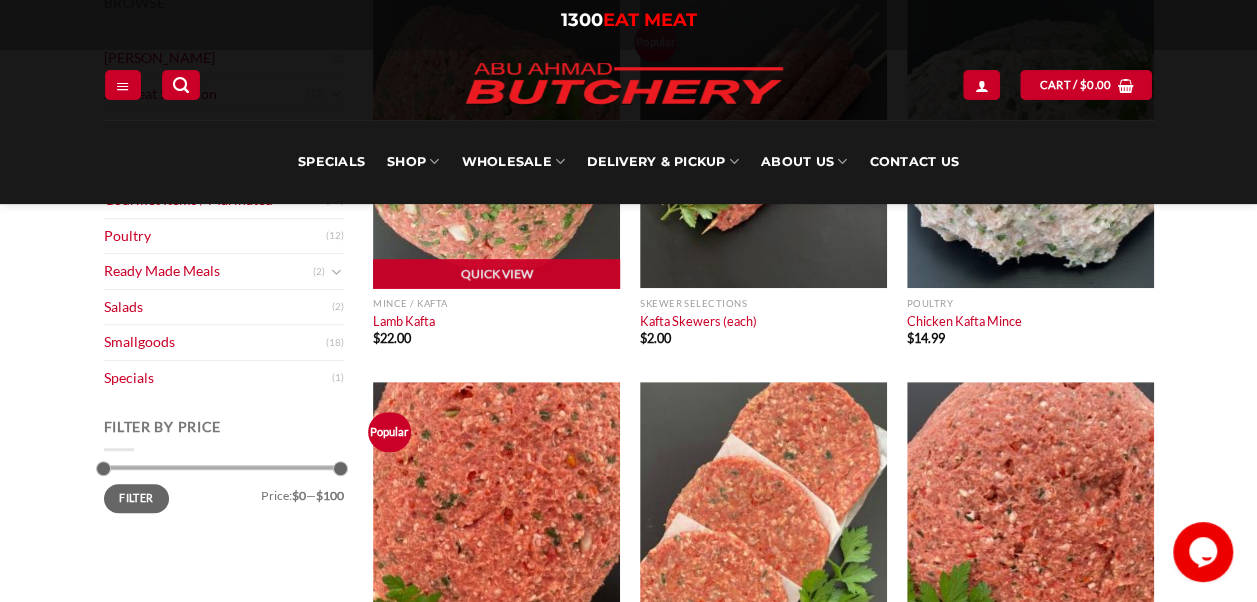 click at bounding box center (496, 140) 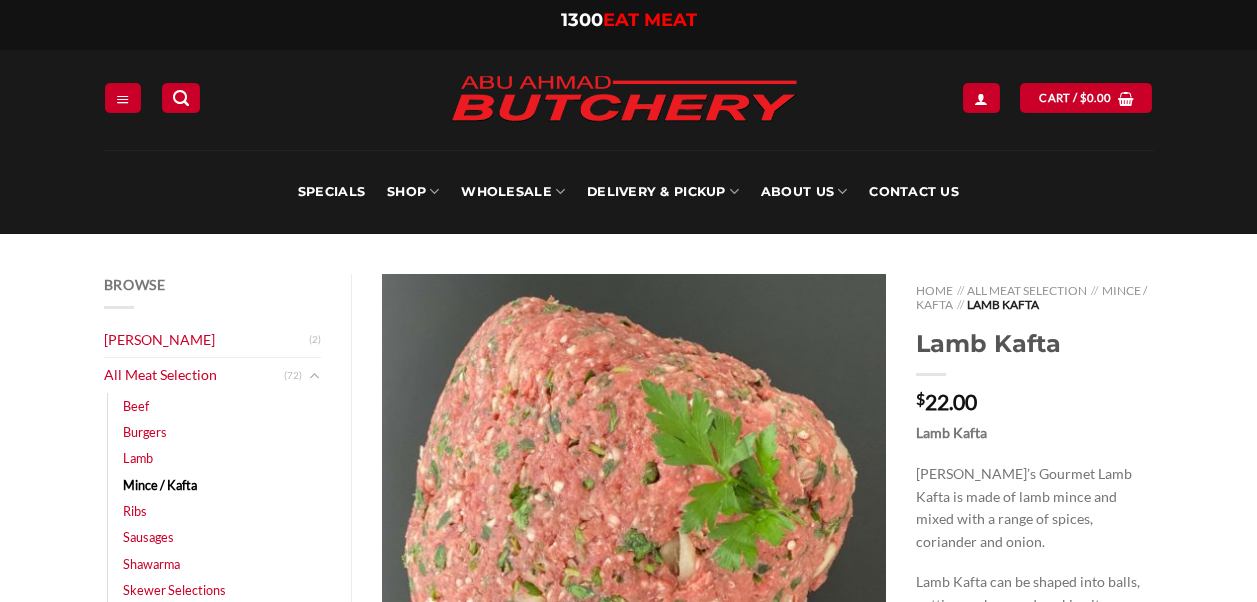 scroll, scrollTop: 0, scrollLeft: 0, axis: both 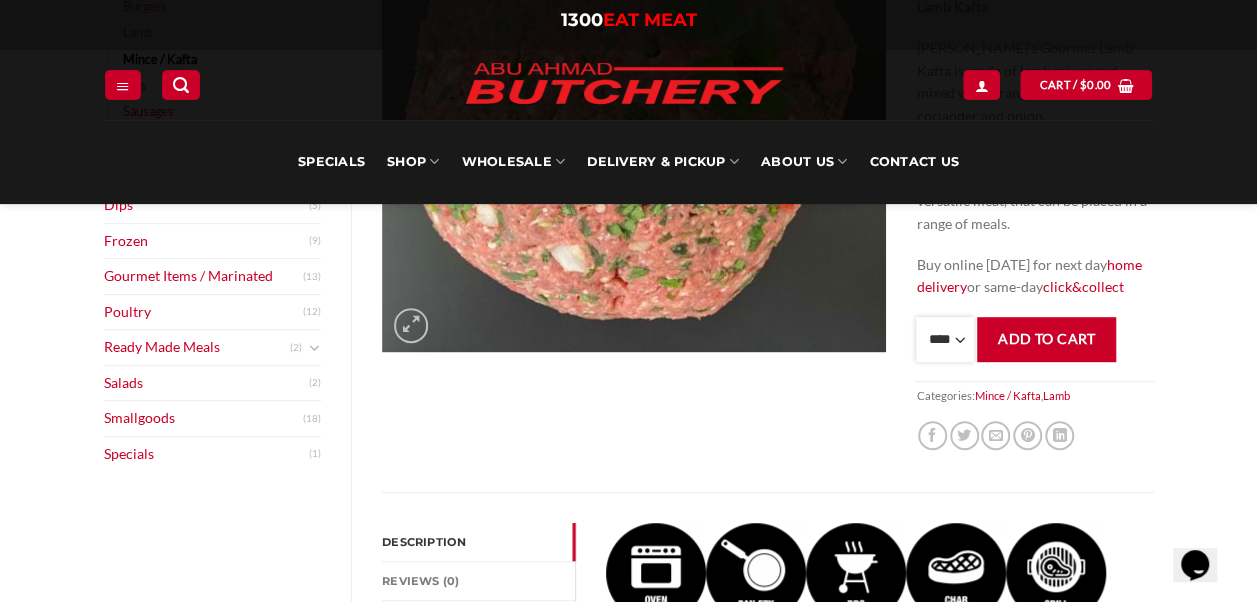click on "**** * *** * *** * *** * *** * *** * *** * *** * *** * *** ** **** ** **** ** **** ** **** ** **** ** **** ** **** ** **** ** **** ** **** ** **** ** **** ** **** ** **** ** **** ** **** ** **** ** **** ** **** ** **** ** **** ** **** ** **** ** **** ** **** ** **** ** **** ** **** ** **** ** **** ** **** ** **** ** **** ** **** ** **** ** **** ** **** ** **** ** **** ** **** ** **** ** **** ** **** ** **** ** **** ** **** ** **** ** **** ** **** ** **** ** **** ** **** ** **** ** **** ** **** ** **** ** **** ** **** ** **** ** **** ** **** ** **** ** **** ** **** ** **** ** **** ** **** ** **** ** **** ** **** ** **** ** **** ** **** ** **** ** **** ** **** ** **** ** **** ** **** ** **** ** **** ** **** ** **** ** **** ** **** ** **** ** **** ** **** ** **** ** **** *** ***** *** ***** *** ***** *** ***** *** ***** *** ***** *** ***** *** ***** *** ***** *** ***** *** ***** *** ***** *** ***** *** ***** *** ***** *** ***** *** ***** *** ***** *** ***** *** ***** *** ***** *** ***** *** ***** *** ***** ***" at bounding box center [945, 339] 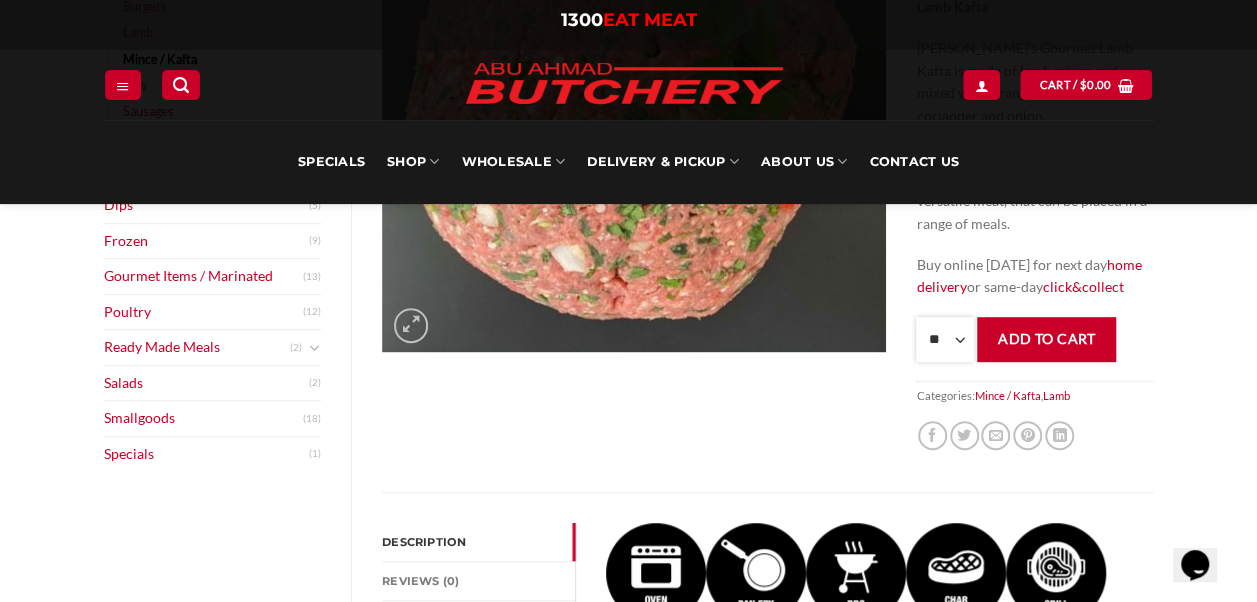 click on "**** * *** * *** * *** * *** * *** * *** * *** * *** * *** ** **** ** **** ** **** ** **** ** **** ** **** ** **** ** **** ** **** ** **** ** **** ** **** ** **** ** **** ** **** ** **** ** **** ** **** ** **** ** **** ** **** ** **** ** **** ** **** ** **** ** **** ** **** ** **** ** **** ** **** ** **** ** **** ** **** ** **** ** **** ** **** ** **** ** **** ** **** ** **** ** **** ** **** ** **** ** **** ** **** ** **** ** **** ** **** ** **** ** **** ** **** ** **** ** **** ** **** ** **** ** **** ** **** ** **** ** **** ** **** ** **** ** **** ** **** ** **** ** **** ** **** ** **** ** **** ** **** ** **** ** **** ** **** ** **** ** **** ** **** ** **** ** **** ** **** ** **** ** **** ** **** ** **** ** **** ** **** ** **** ** **** ** **** ** **** ** **** ** **** *** ***** *** ***** *** ***** *** ***** *** ***** *** ***** *** ***** *** ***** *** ***** *** ***** *** ***** *** ***** *** ***** *** ***** *** ***** *** ***** *** ***** *** ***** *** ***** *** ***** *** ***** *** ***** *** ***** *** ***** ***" at bounding box center (945, 339) 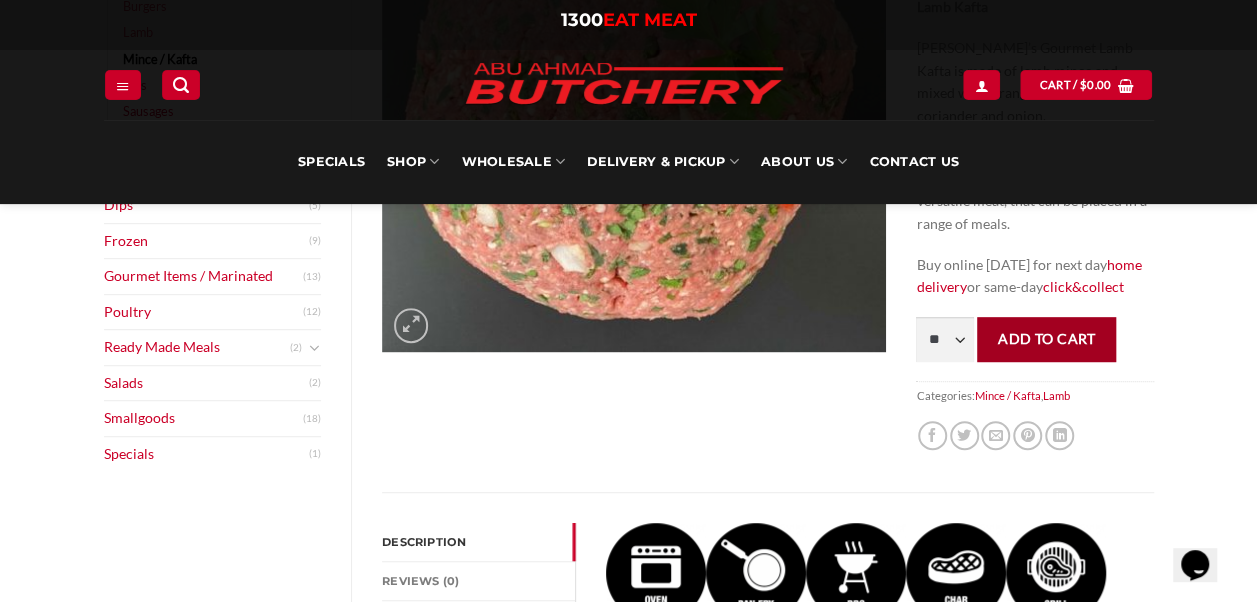 click on "Add to cart" at bounding box center [1046, 339] 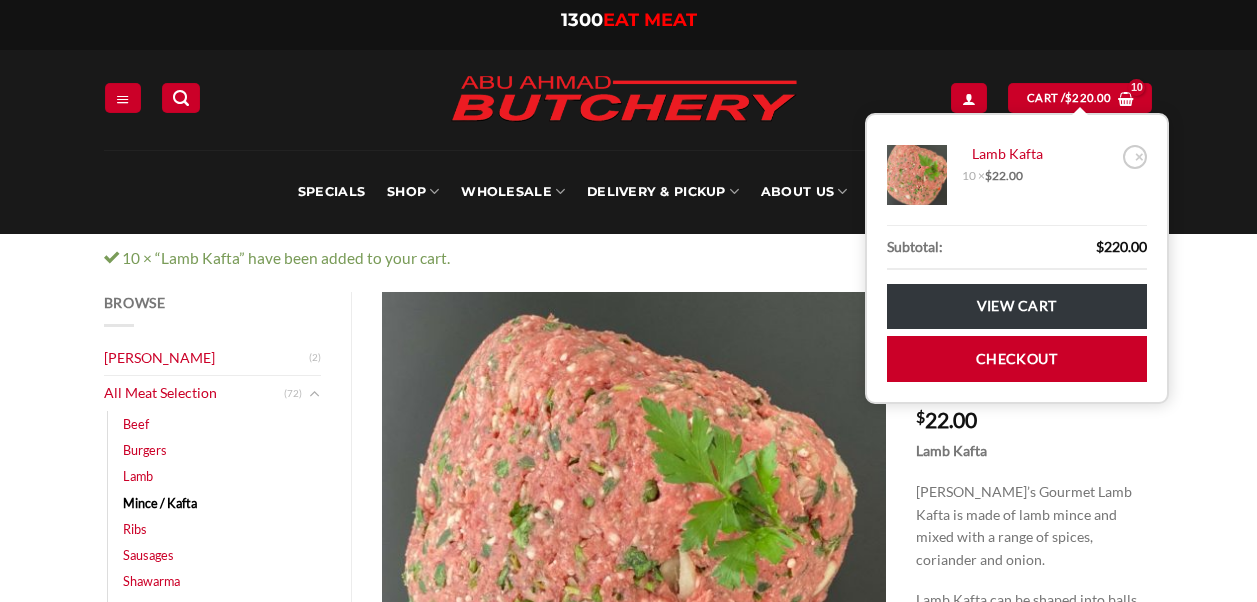 scroll, scrollTop: 0, scrollLeft: 0, axis: both 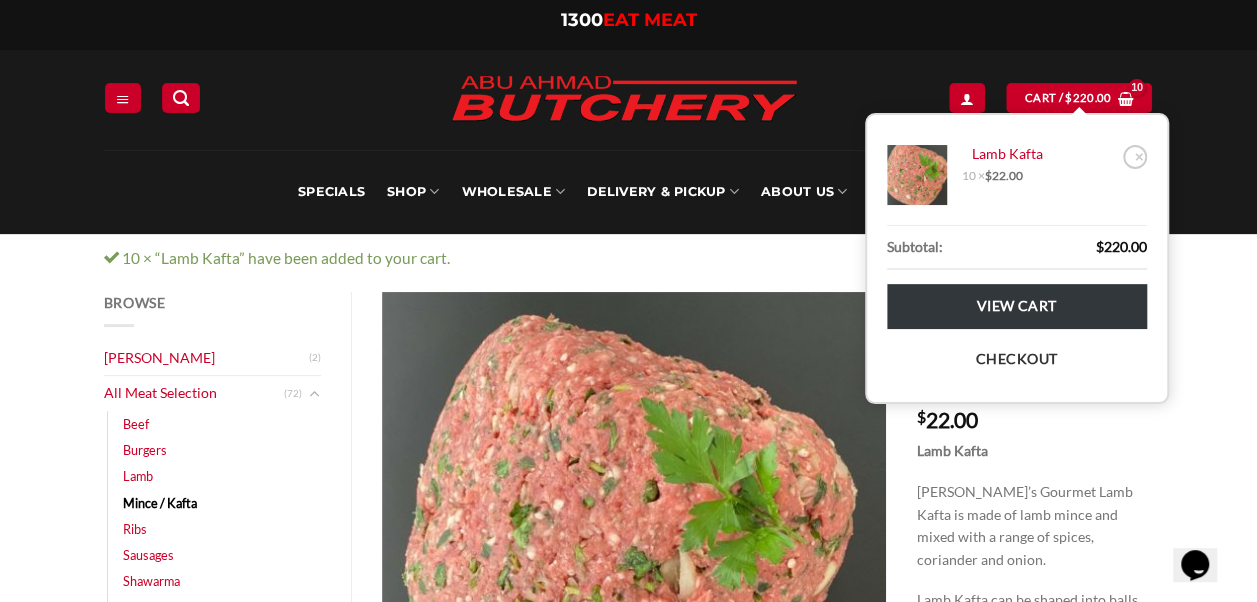 click on "Checkout" at bounding box center [1017, 358] 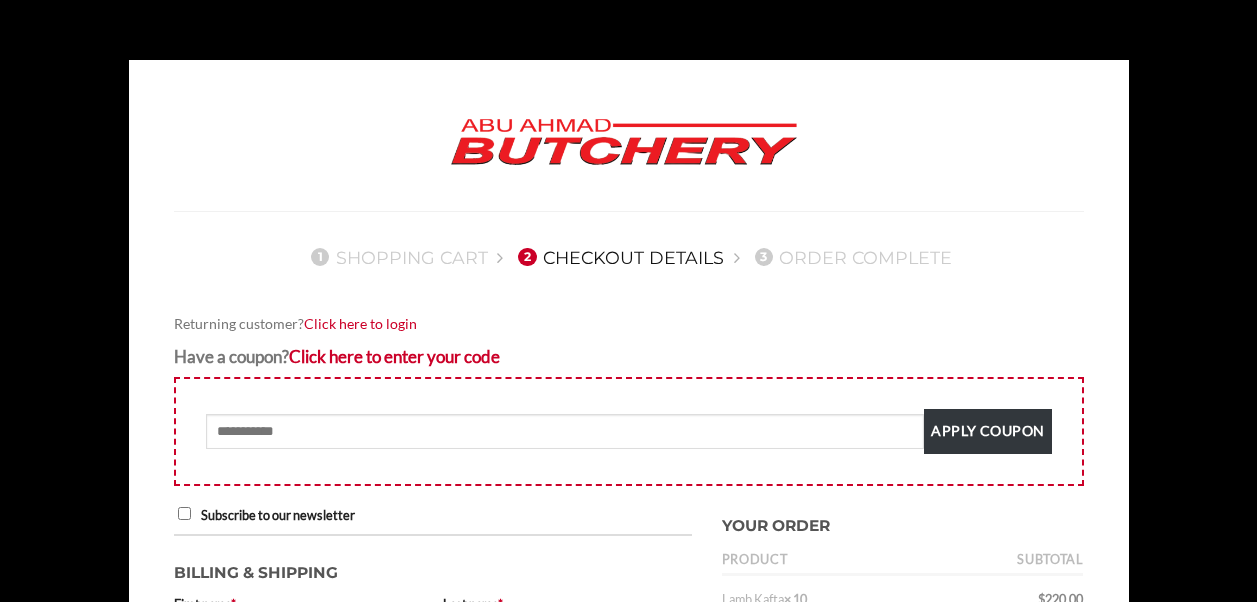 scroll, scrollTop: 0, scrollLeft: 0, axis: both 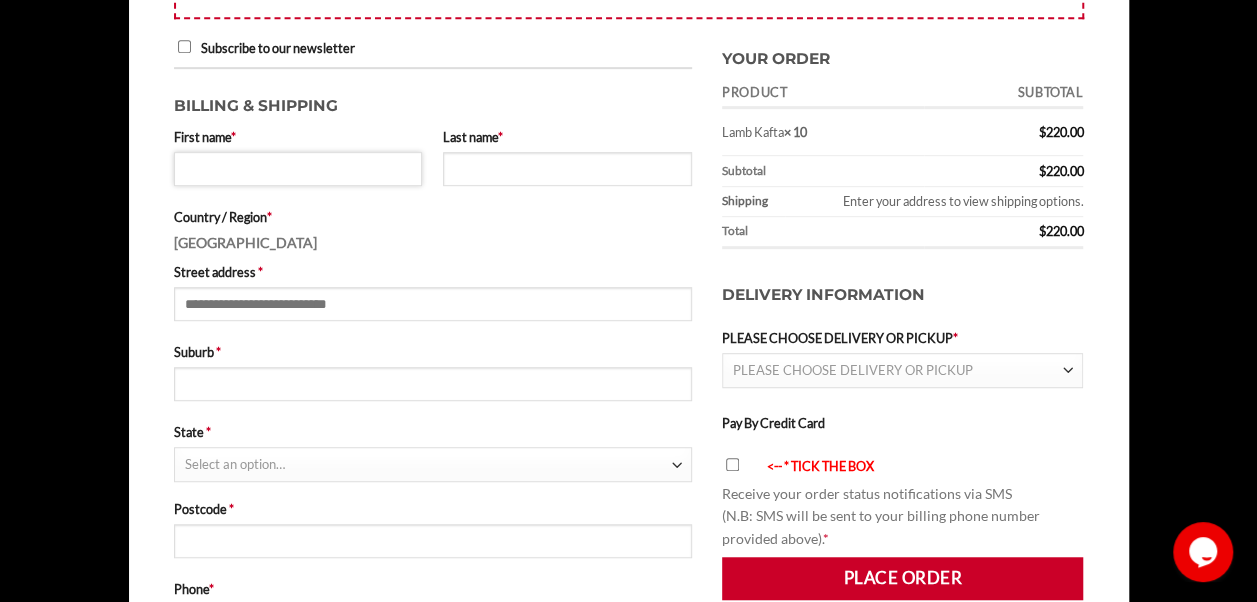 click on "First name  *" at bounding box center [298, 169] 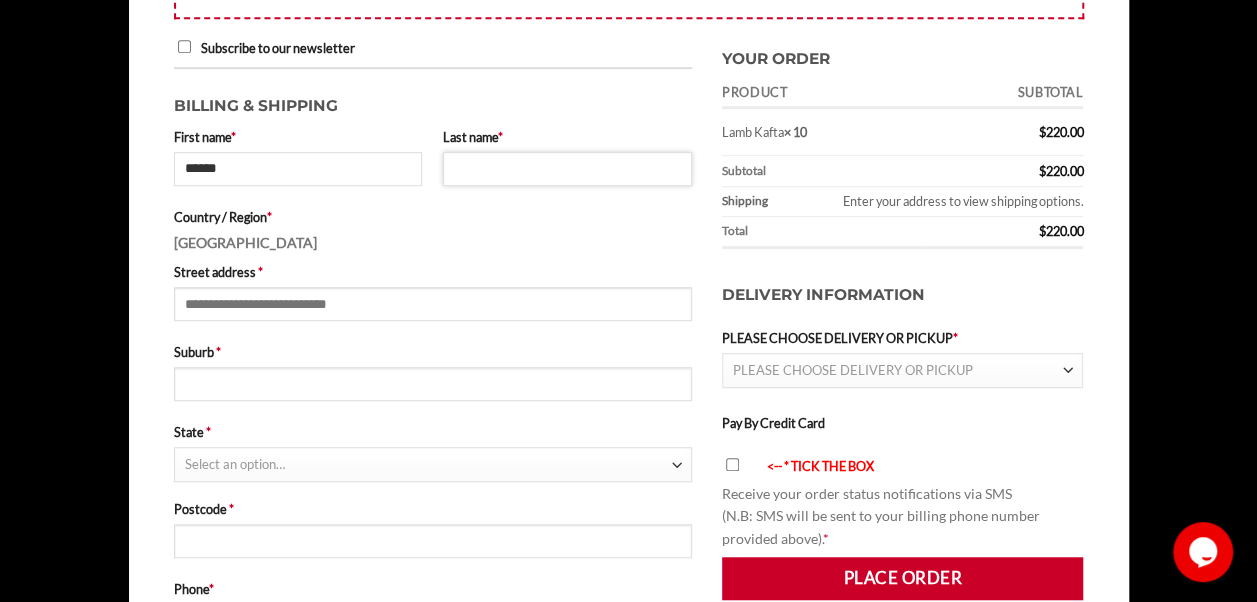 type on "******" 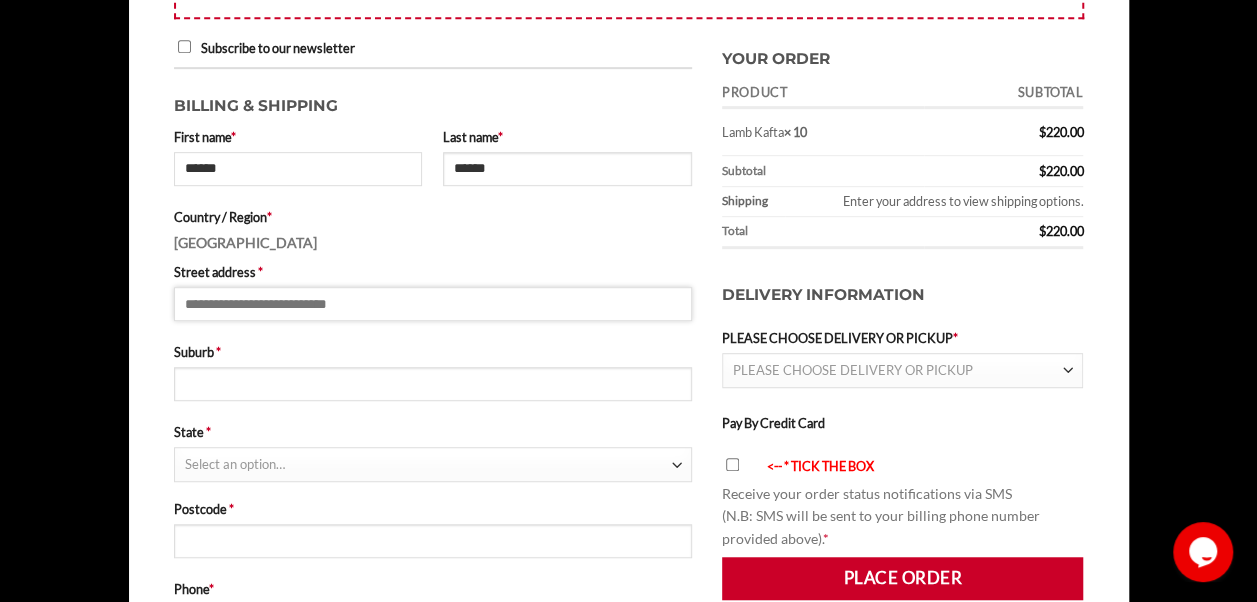 type on "**********" 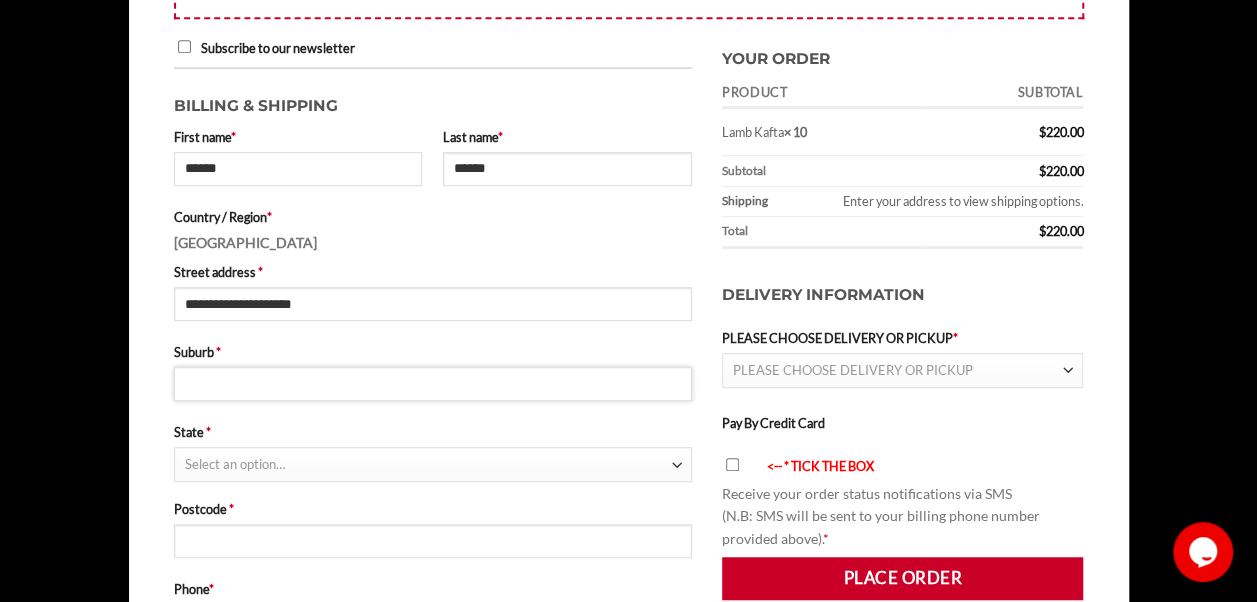 type on "**********" 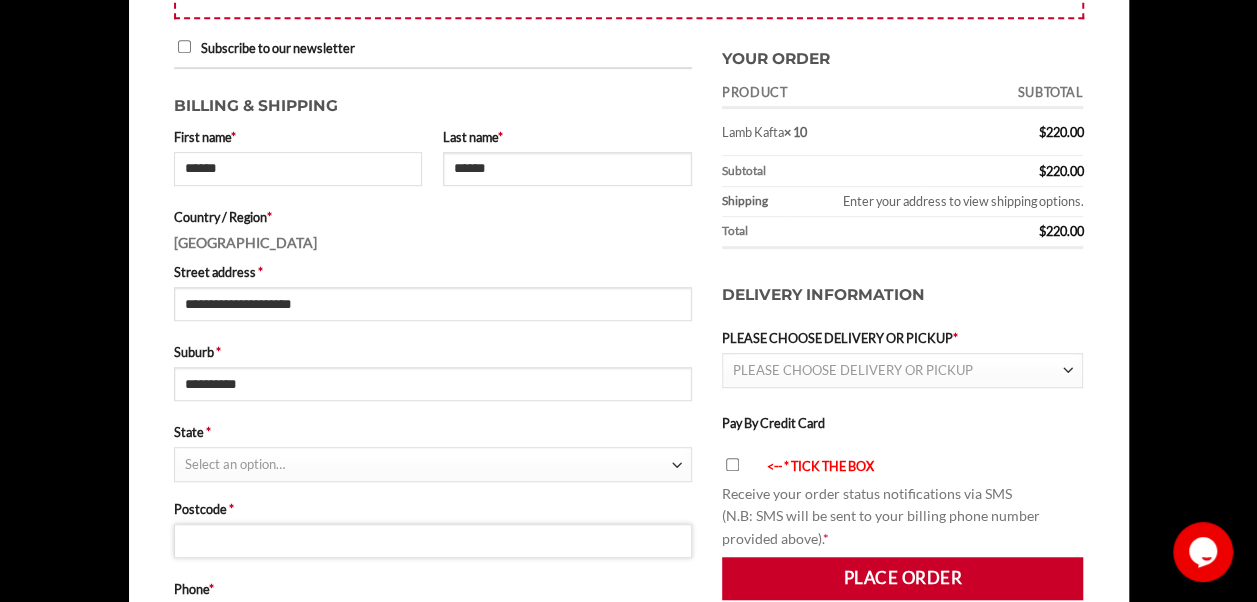 type on "****" 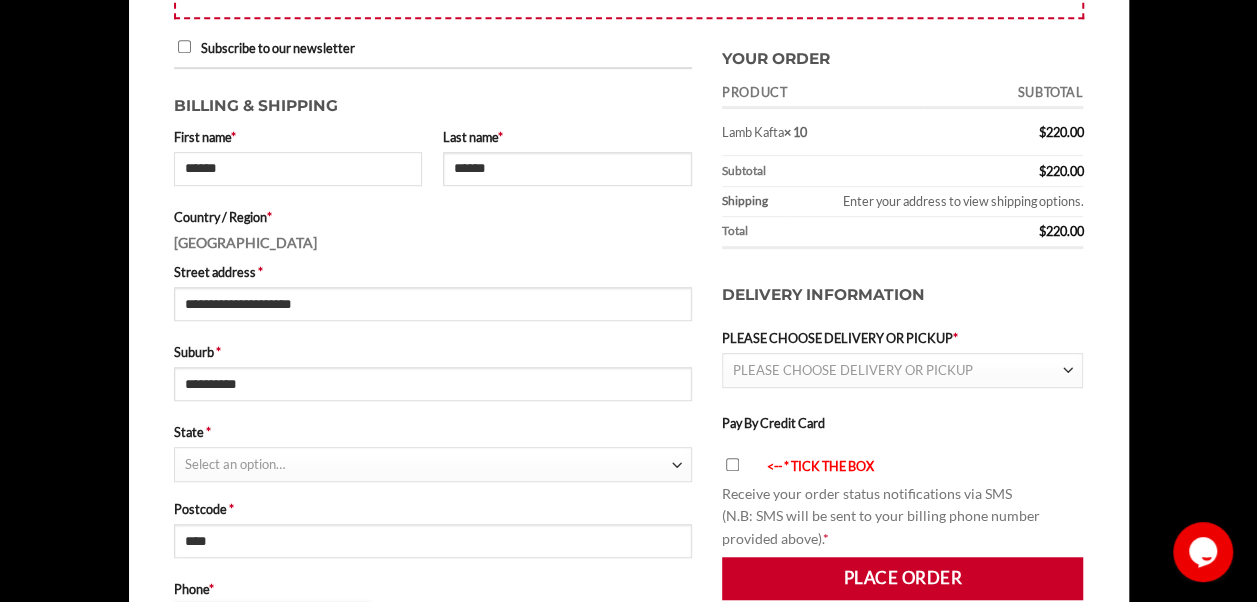 type on "**********" 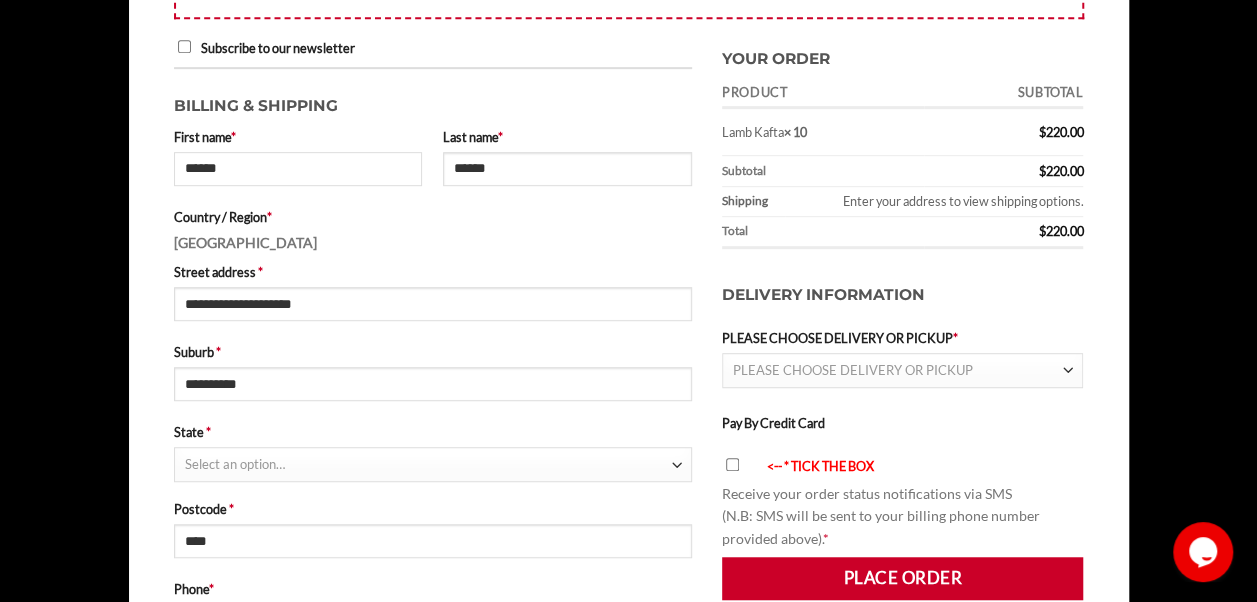 type on "**********" 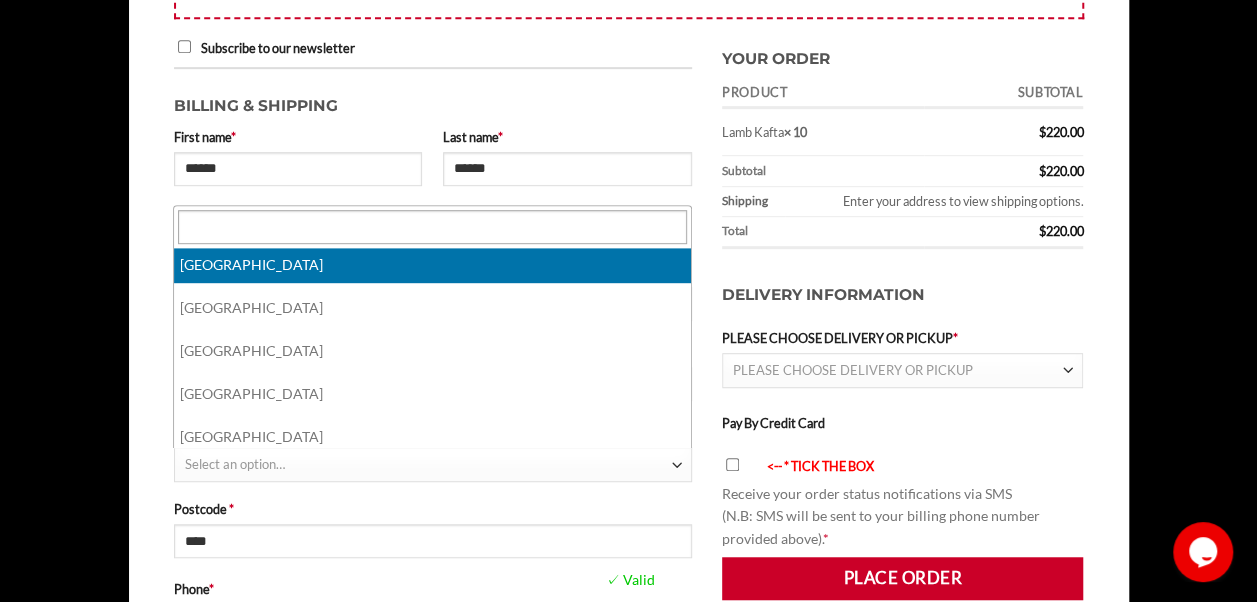 click on "Select an option…" at bounding box center [428, 464] 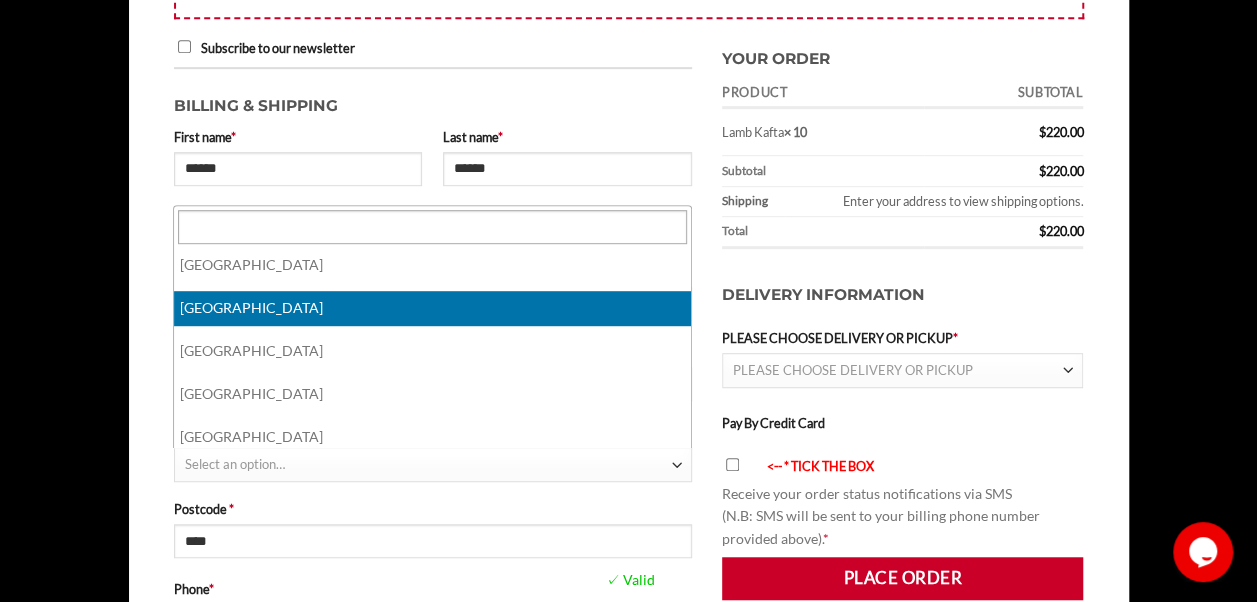 select on "***" 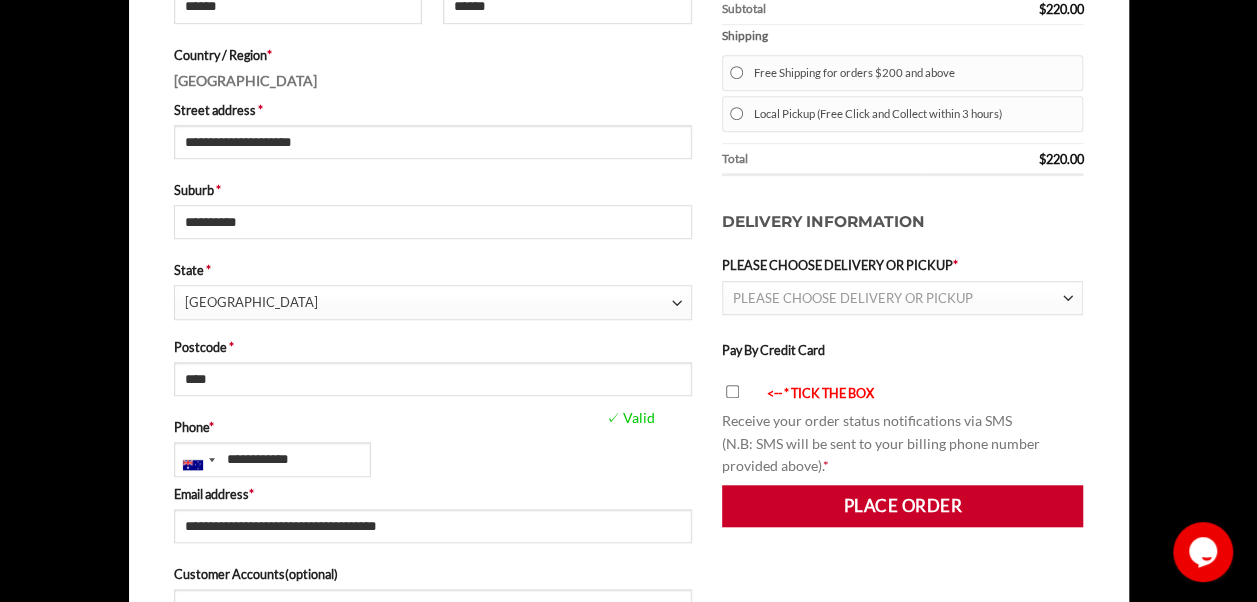 scroll, scrollTop: 628, scrollLeft: 0, axis: vertical 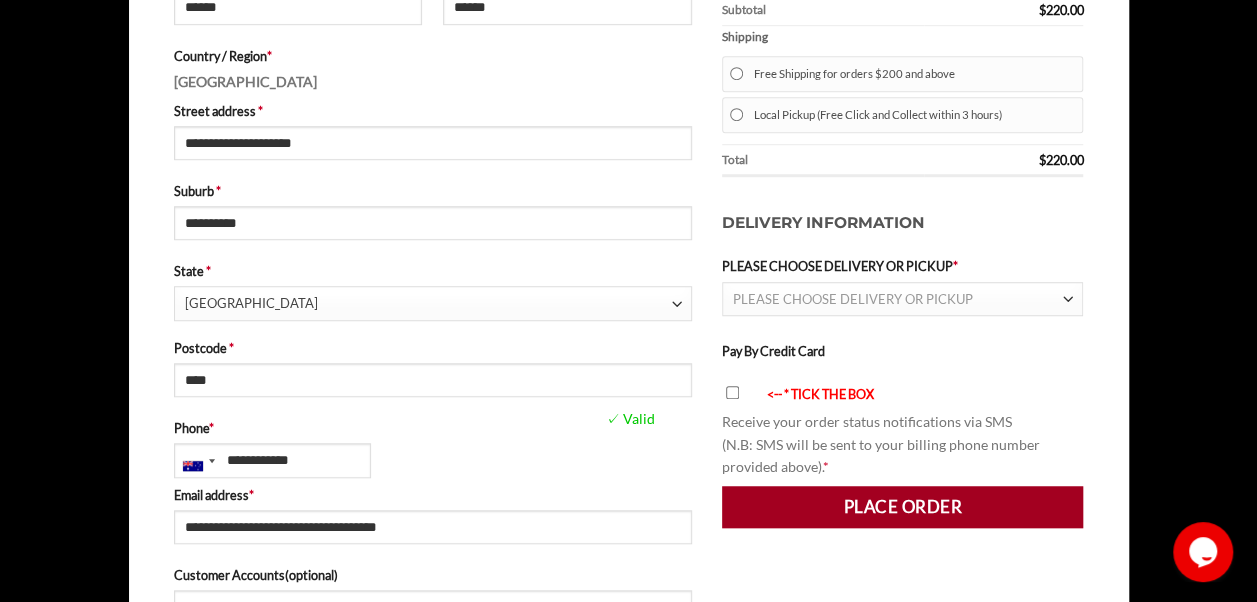 click on "Place order" at bounding box center [903, 507] 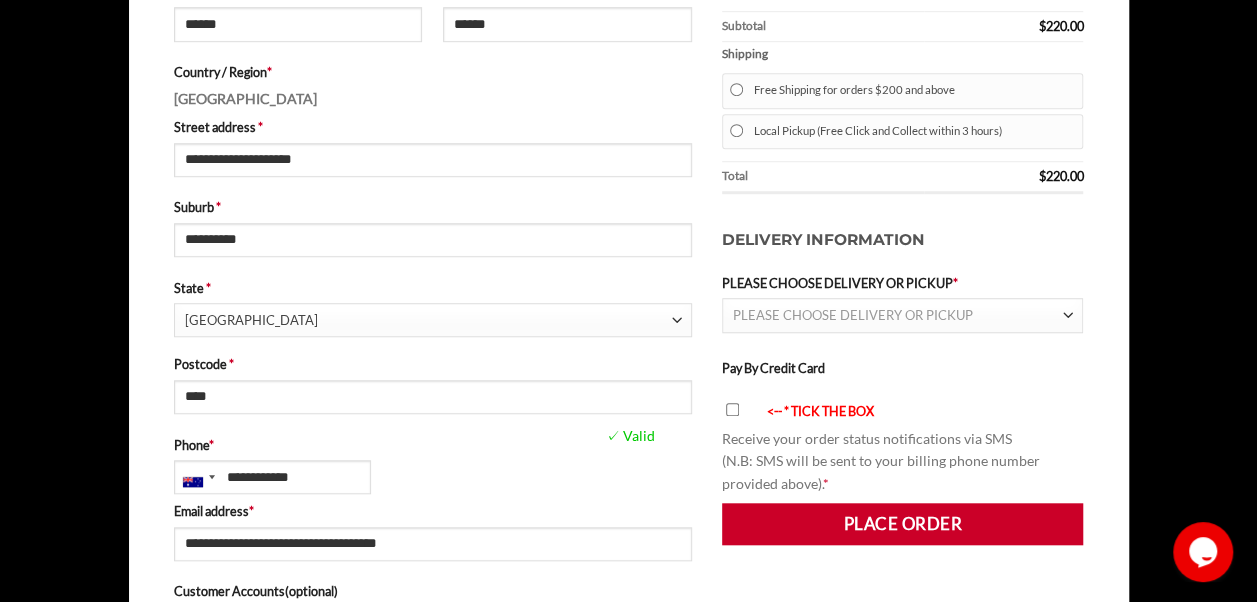 scroll, scrollTop: 640, scrollLeft: 0, axis: vertical 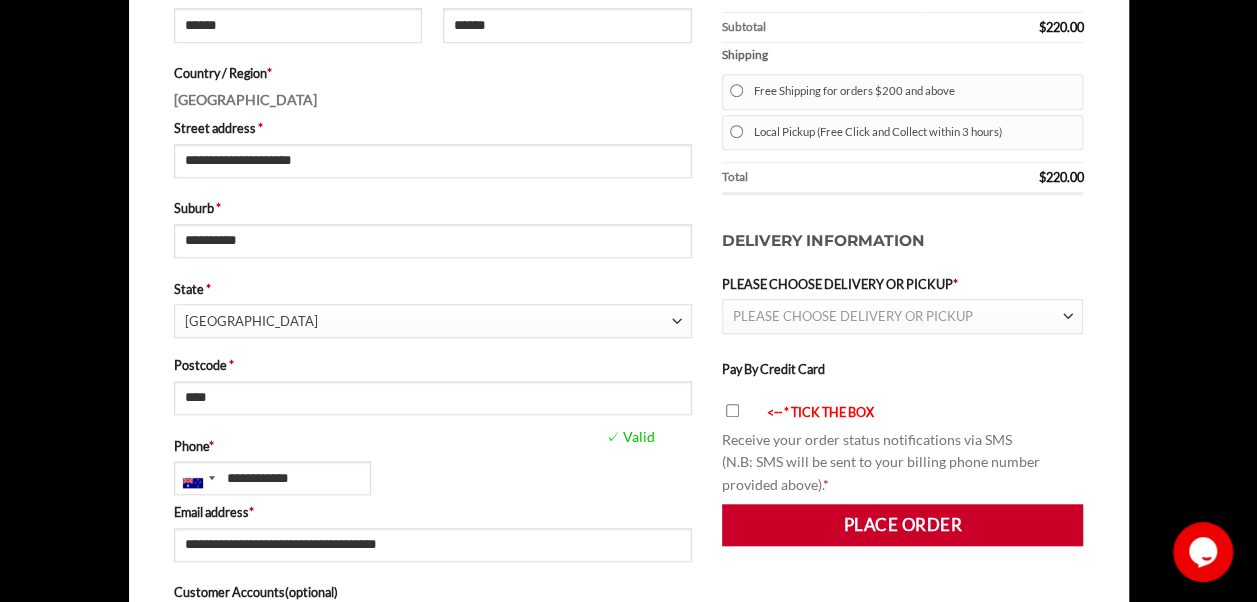 click on "PLEASE CHOOSE DELIVERY OR PICKUP" at bounding box center [898, 316] 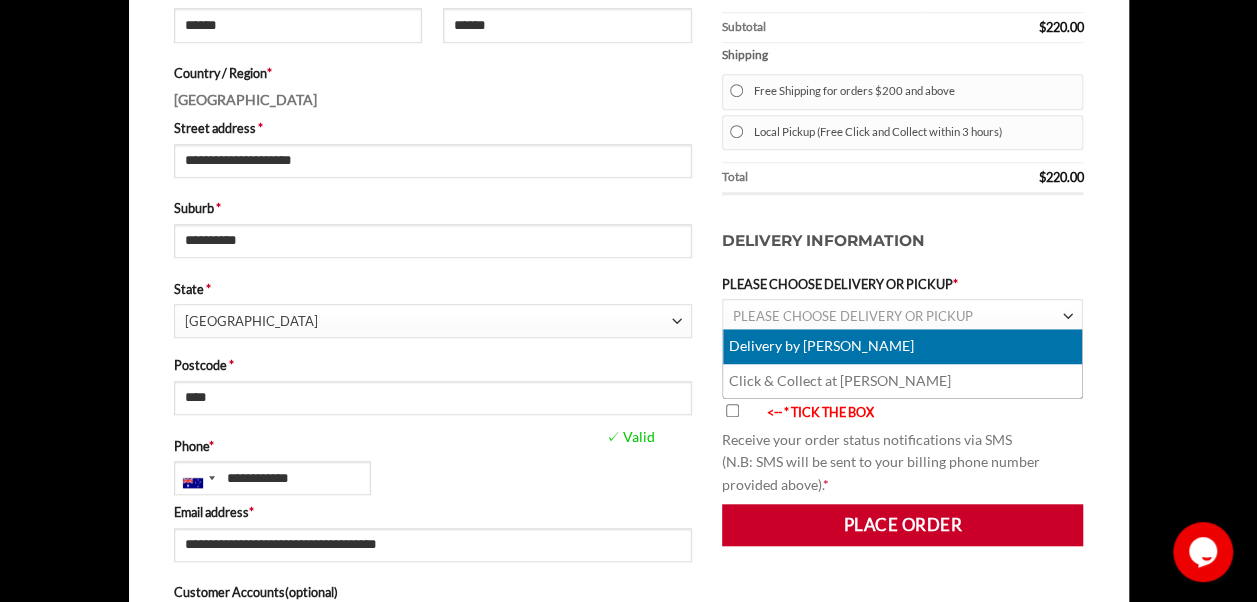 select on "********" 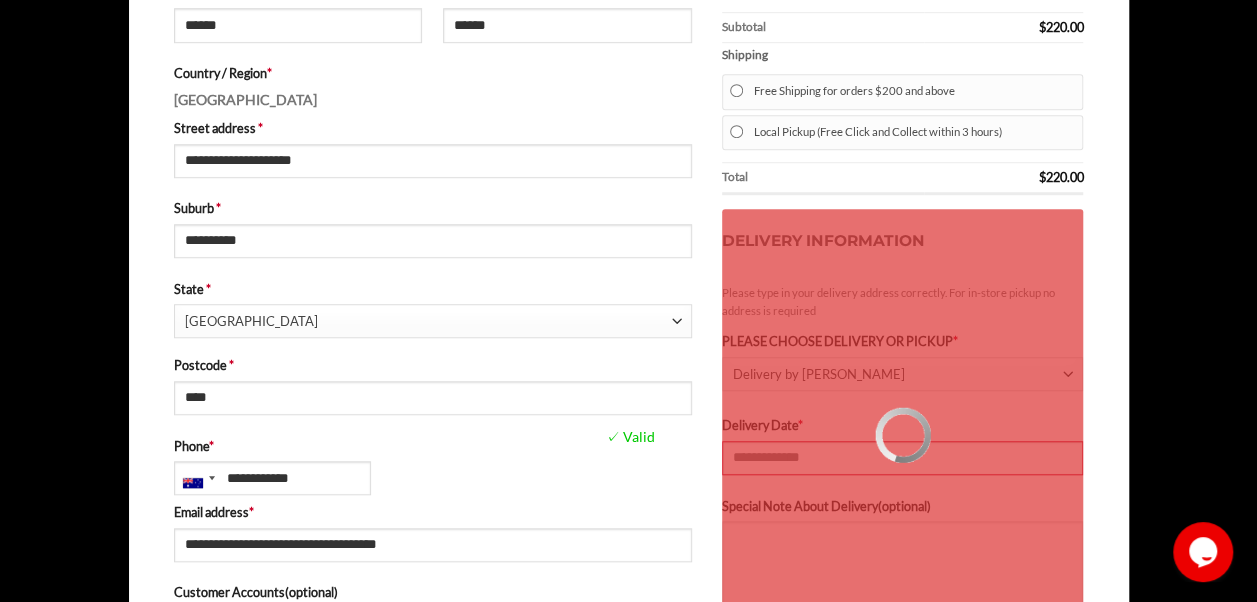 type on "**********" 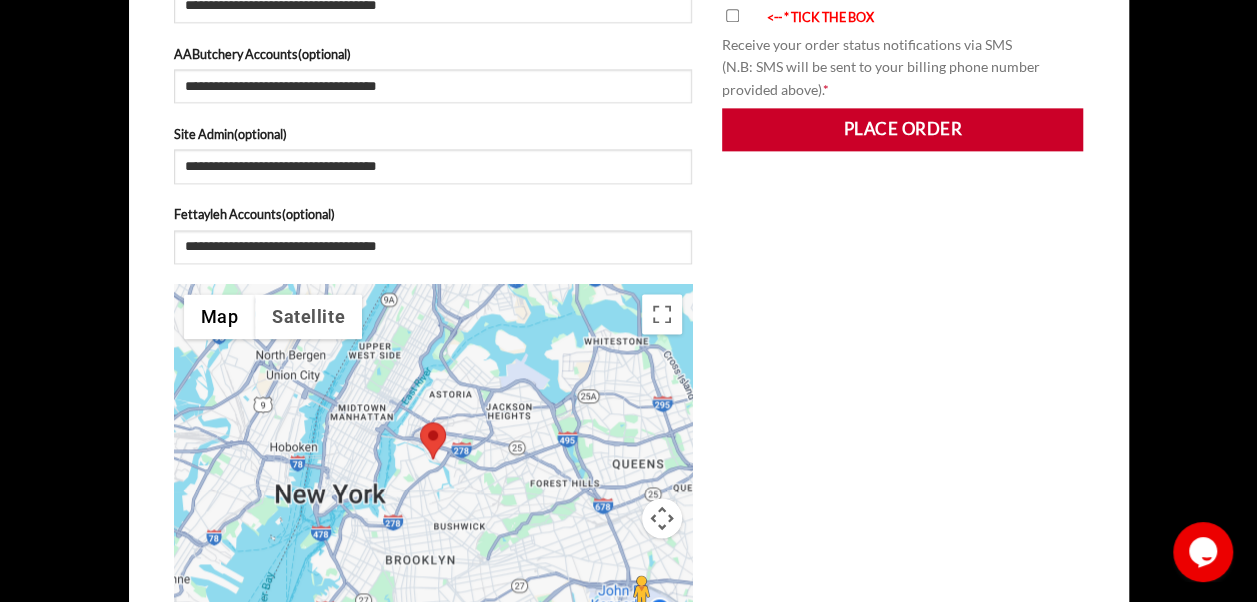 scroll, scrollTop: 1258, scrollLeft: 0, axis: vertical 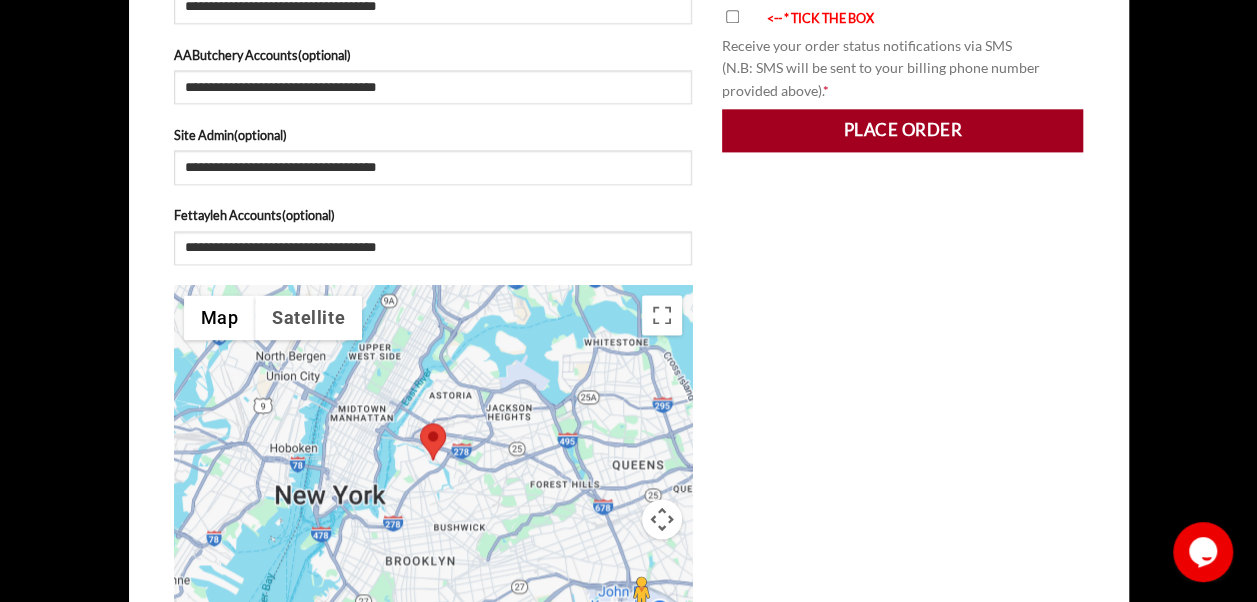 click on "Place order" at bounding box center (903, 130) 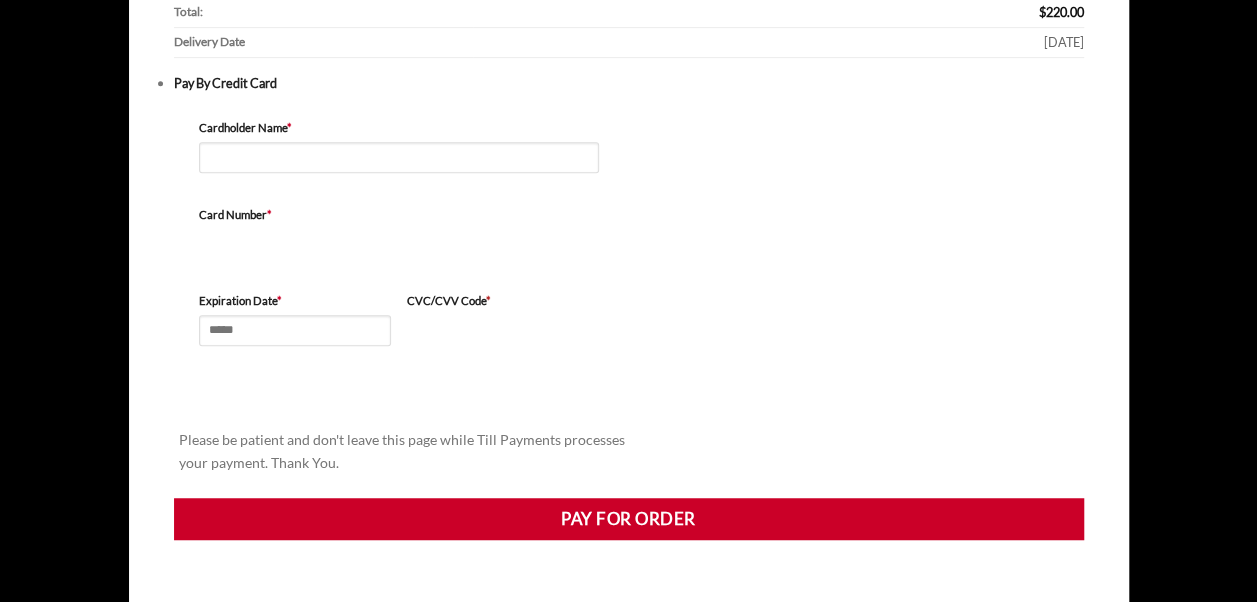 scroll, scrollTop: 462, scrollLeft: 0, axis: vertical 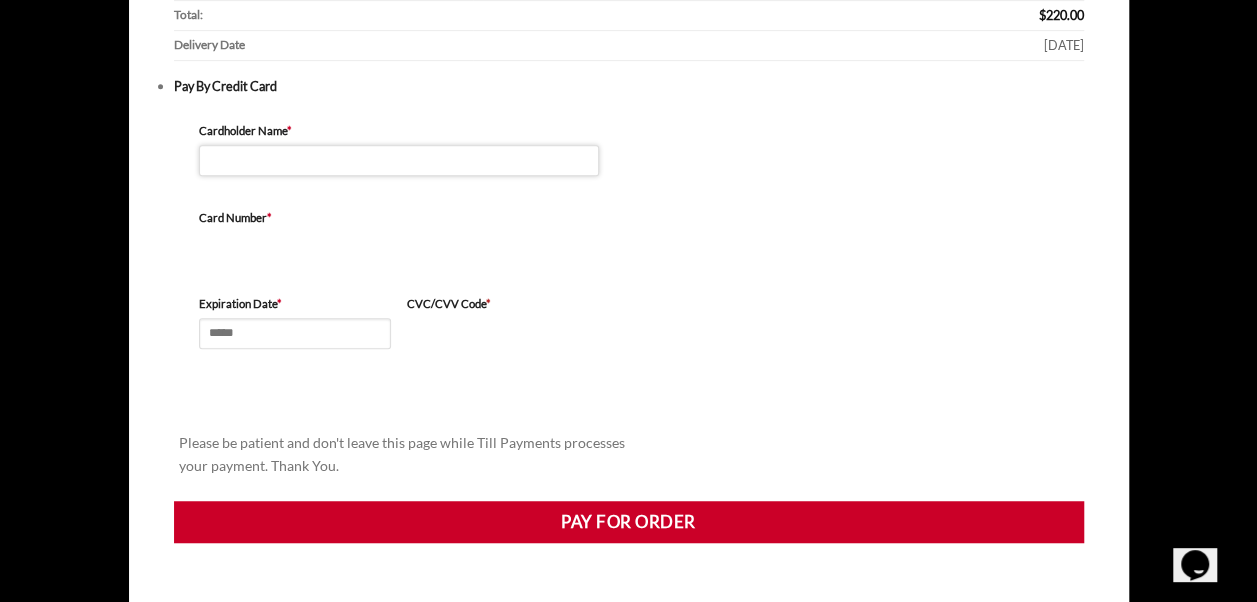 click on "Cardholder Name  *" at bounding box center (399, 160) 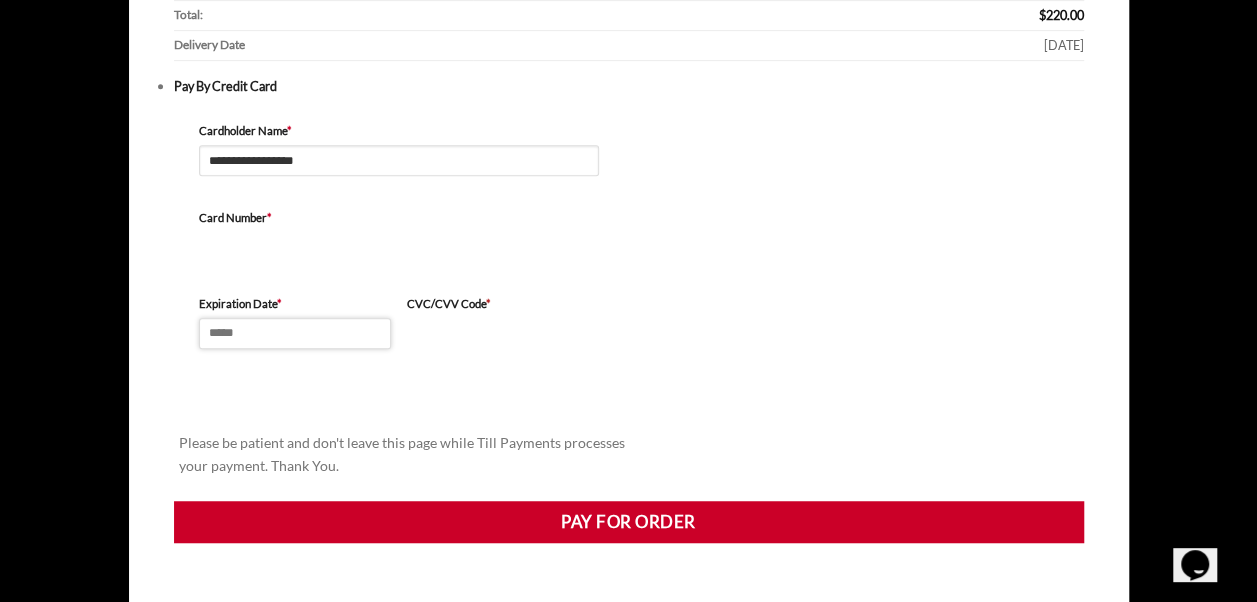 type on "*****" 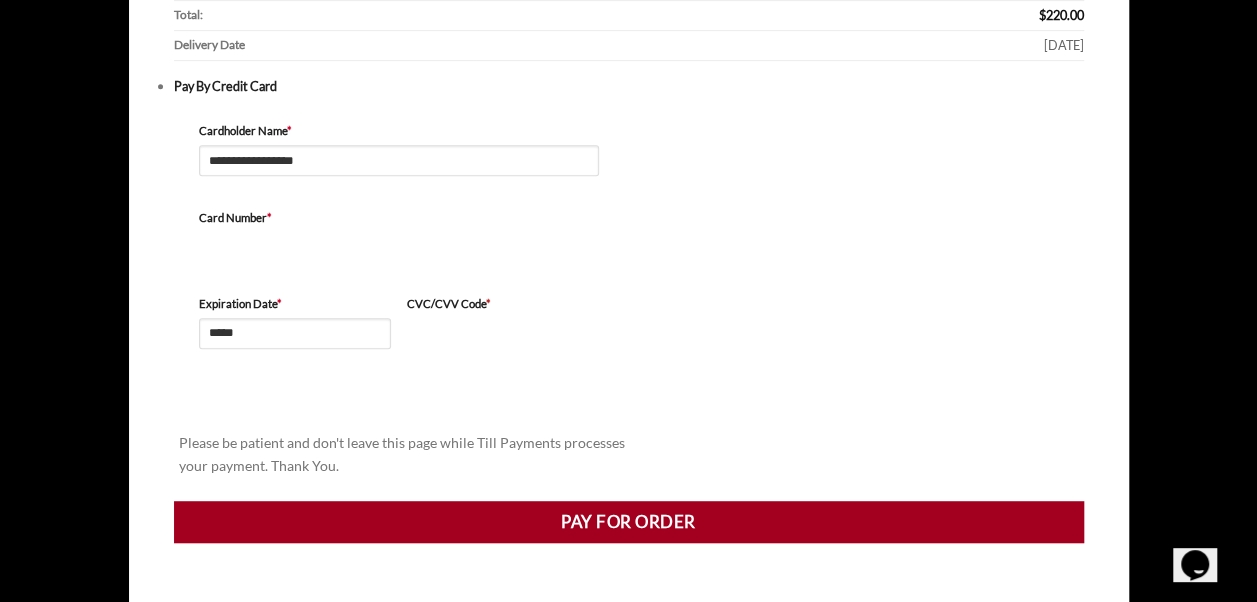click on "Pay for order" at bounding box center (629, 522) 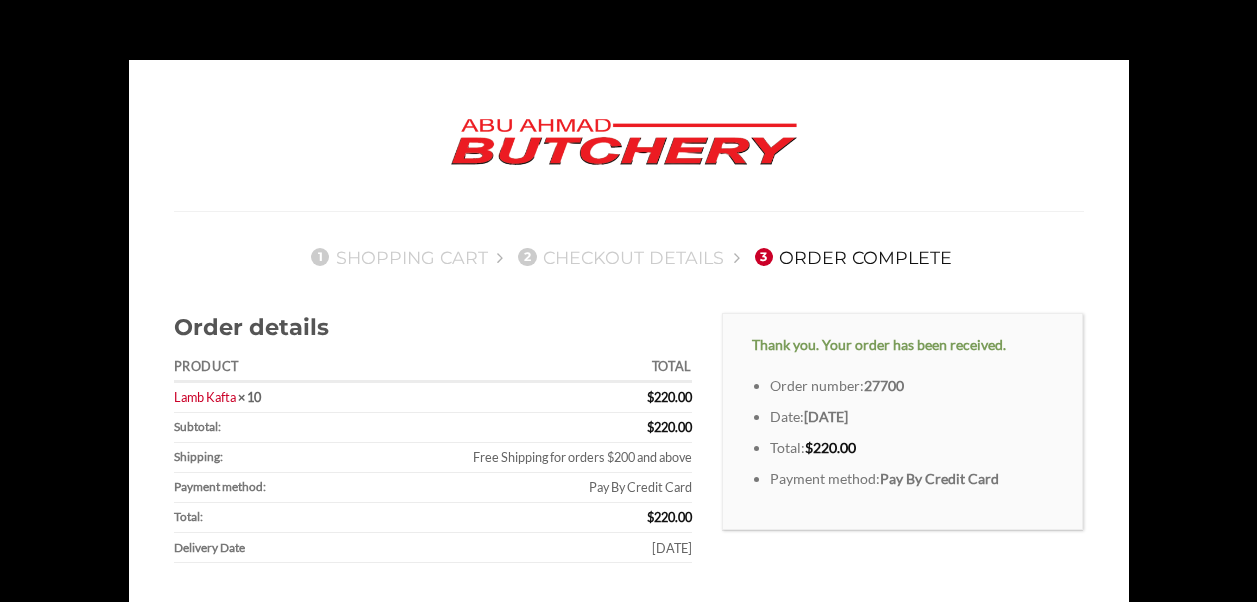scroll, scrollTop: 0, scrollLeft: 0, axis: both 